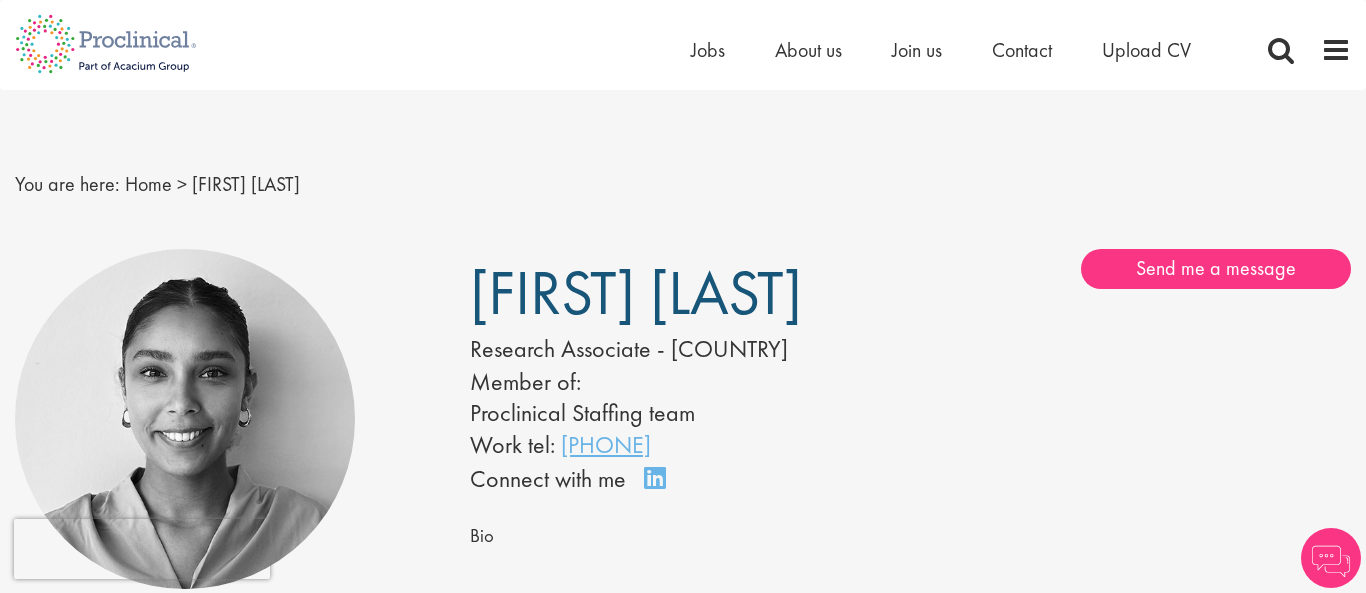 scroll, scrollTop: 0, scrollLeft: 0, axis: both 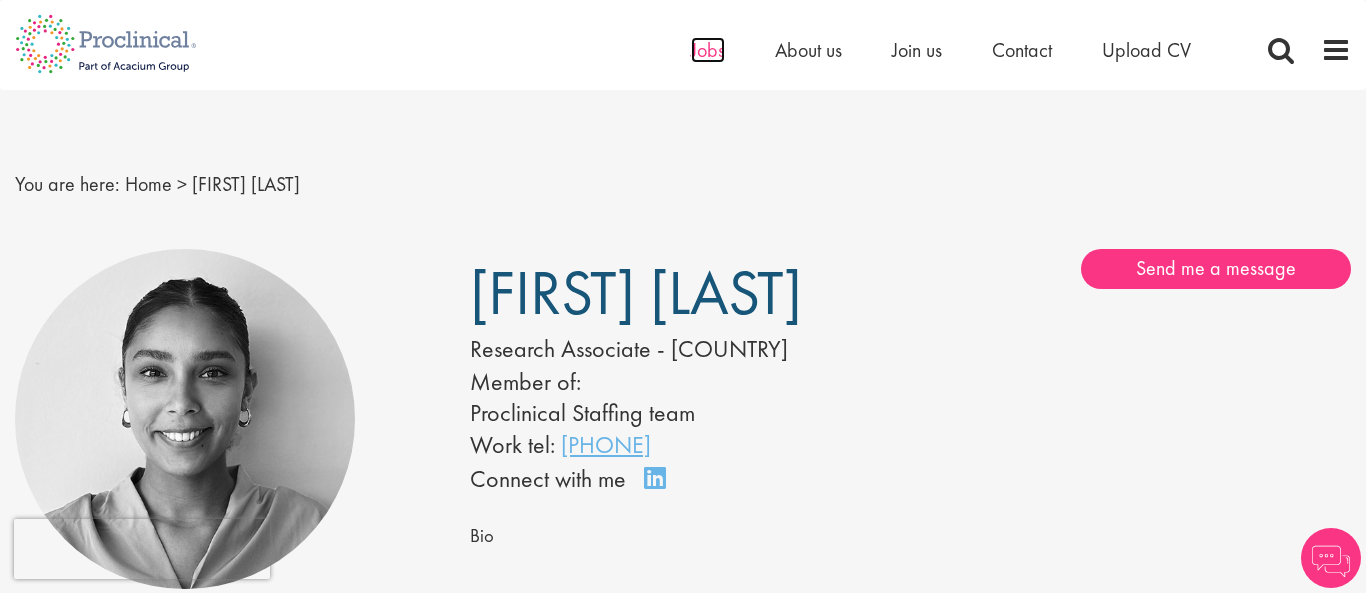 click on "Jobs" at bounding box center (708, 50) 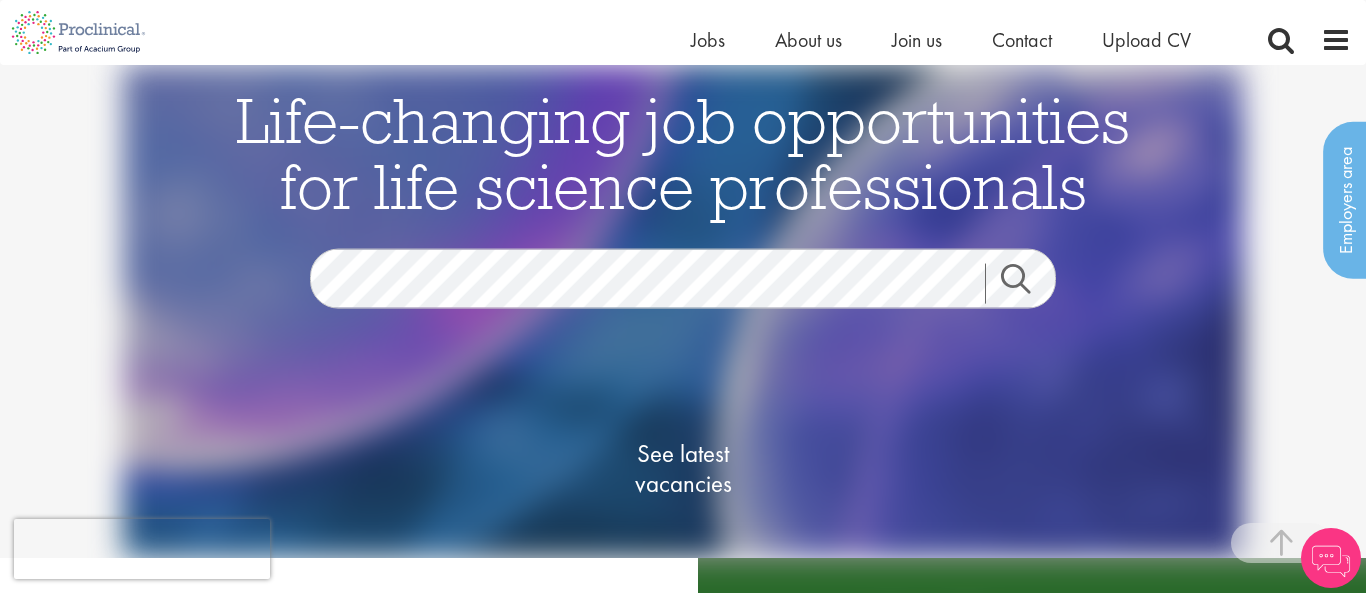 scroll, scrollTop: 0, scrollLeft: 0, axis: both 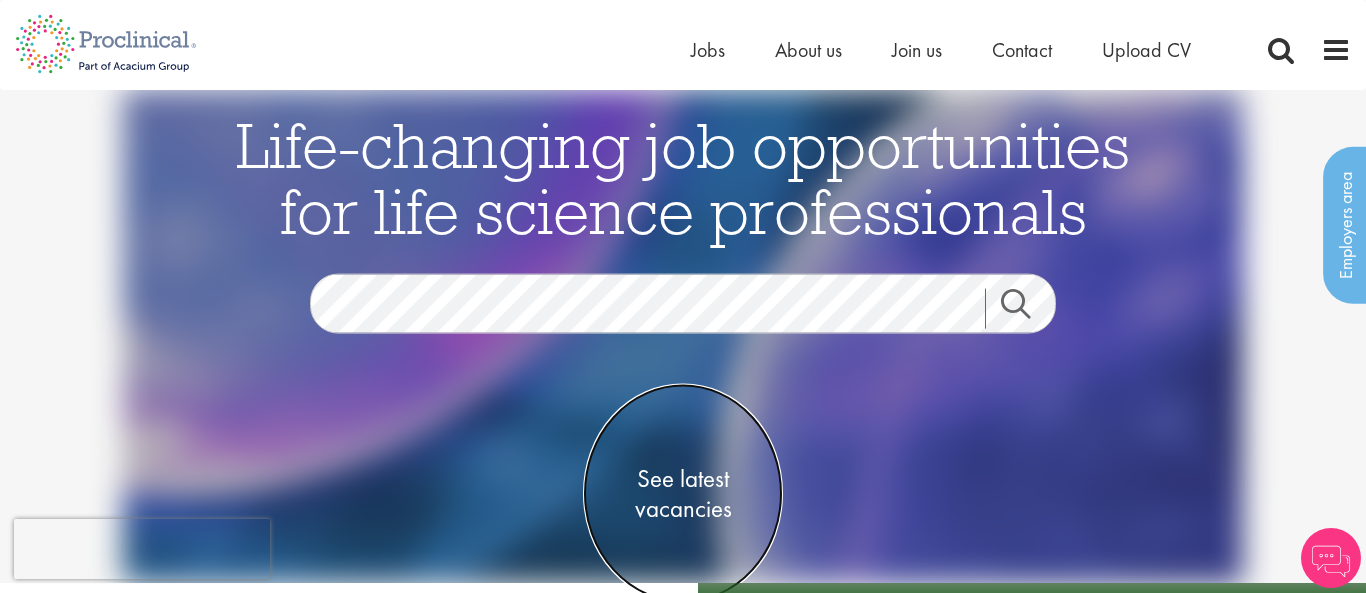 click on "See latest  vacancies" at bounding box center (683, 494) 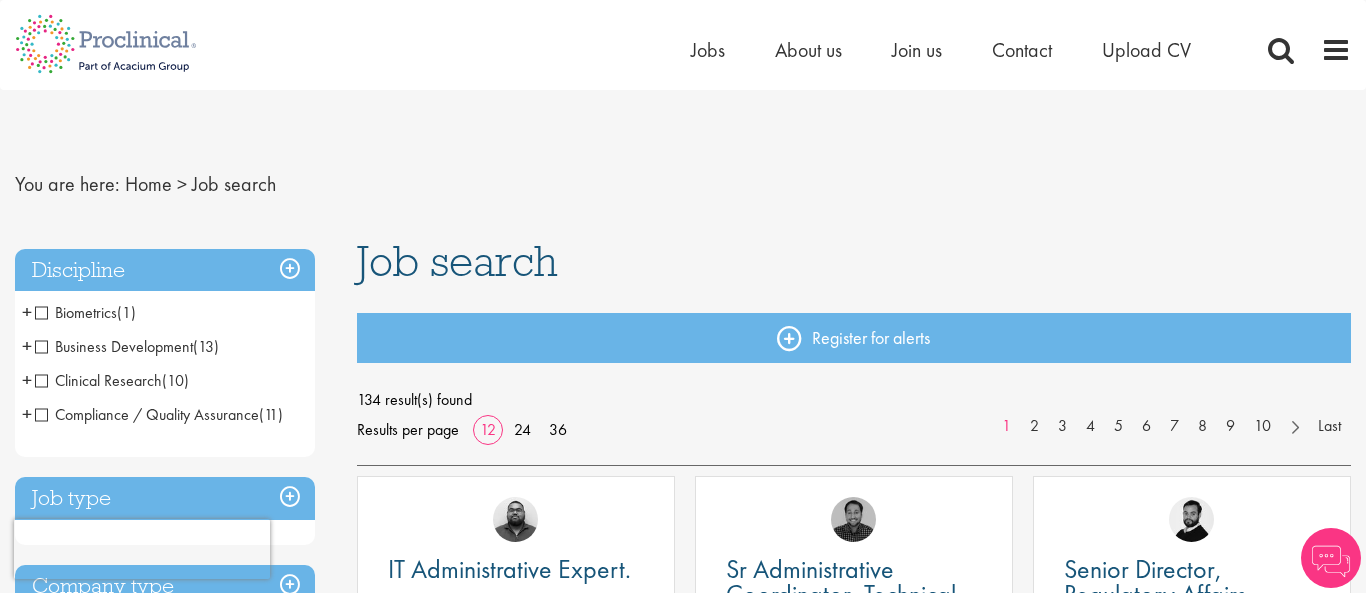 scroll, scrollTop: 0, scrollLeft: 0, axis: both 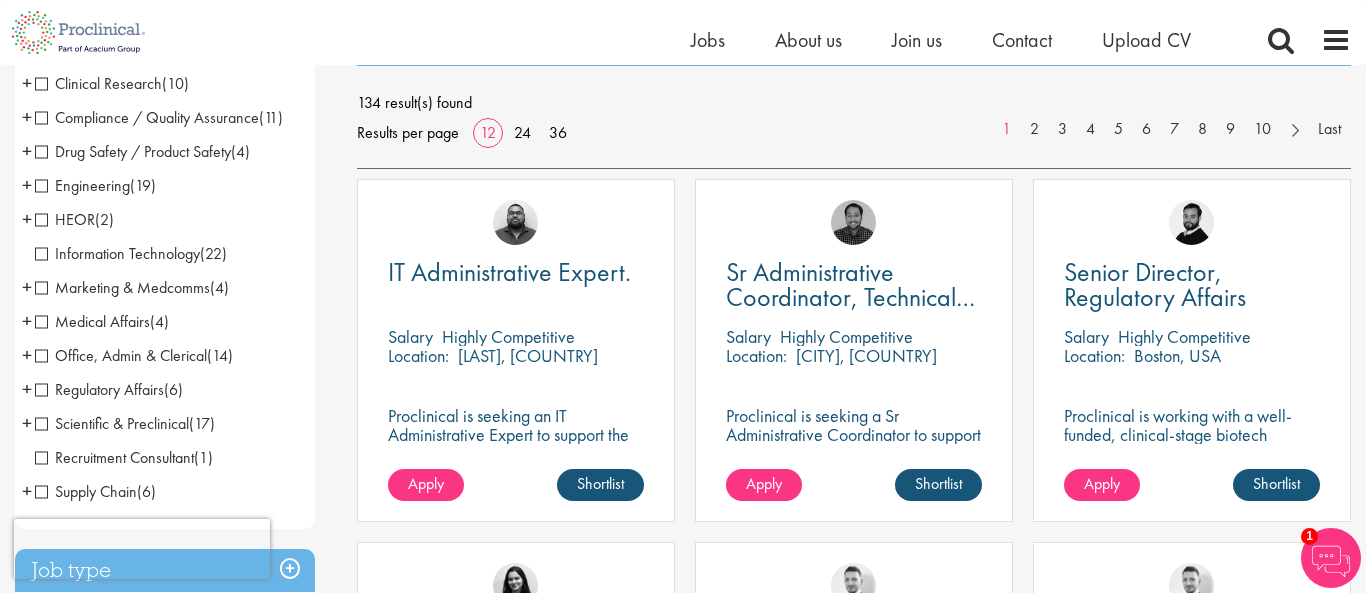 click on "Regulatory Affairs" at bounding box center (99, 389) 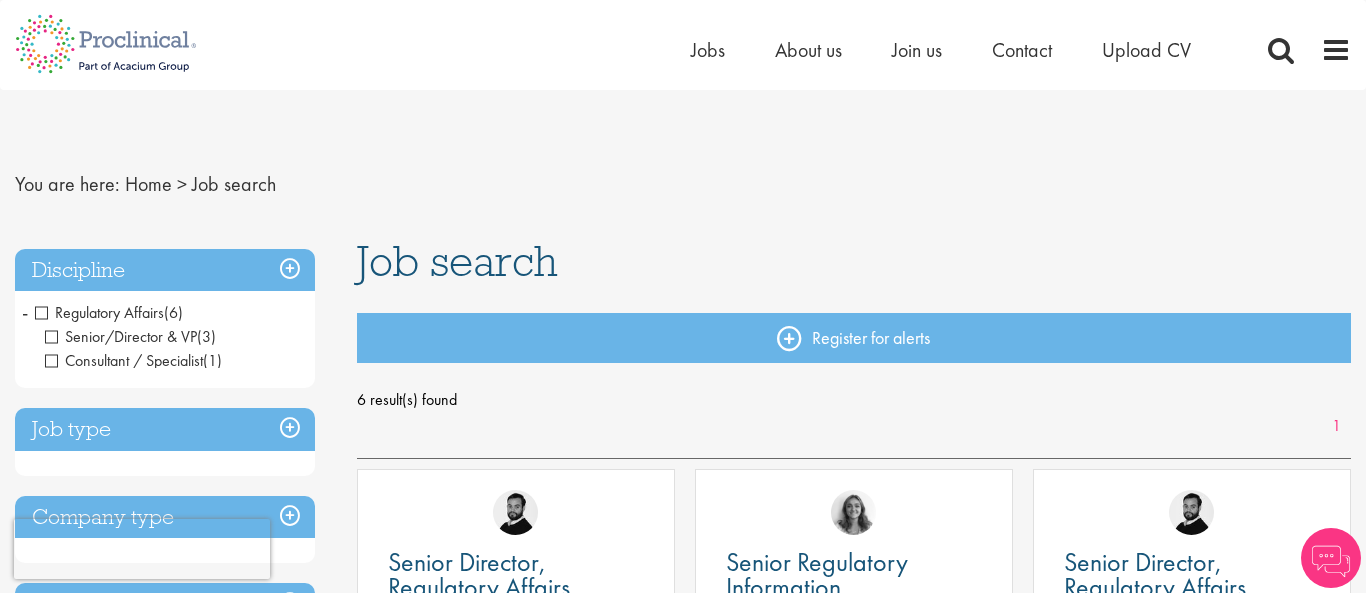 scroll, scrollTop: 0, scrollLeft: 0, axis: both 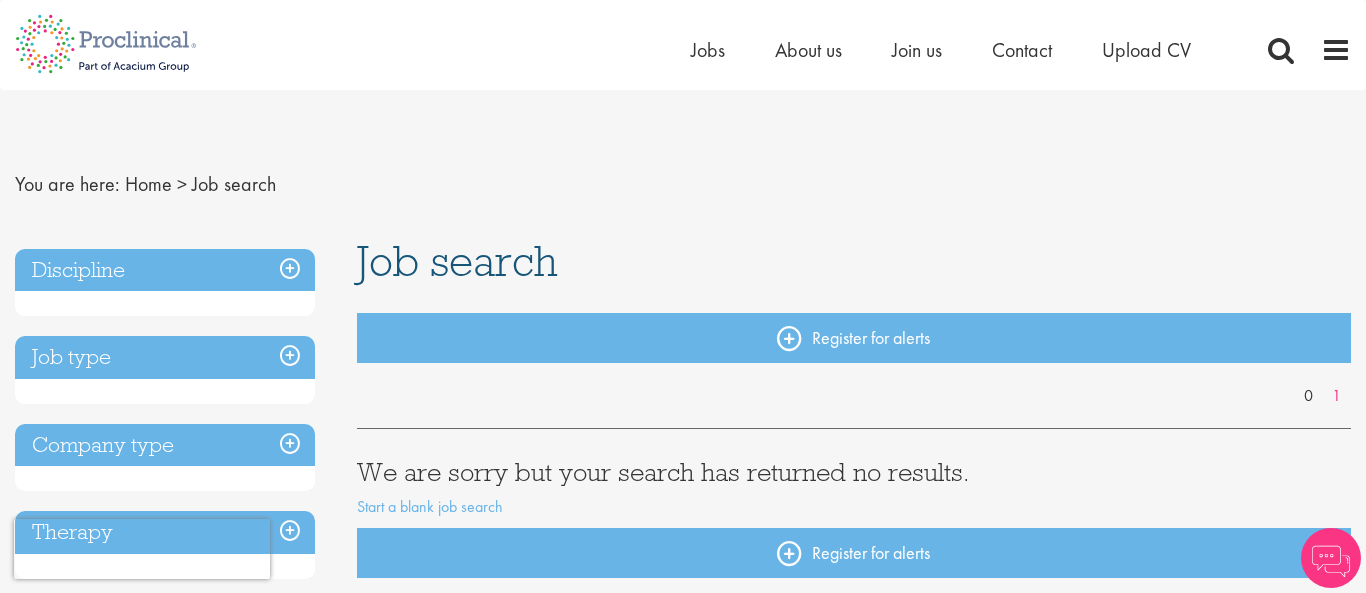 click on "Discipline" at bounding box center (165, 270) 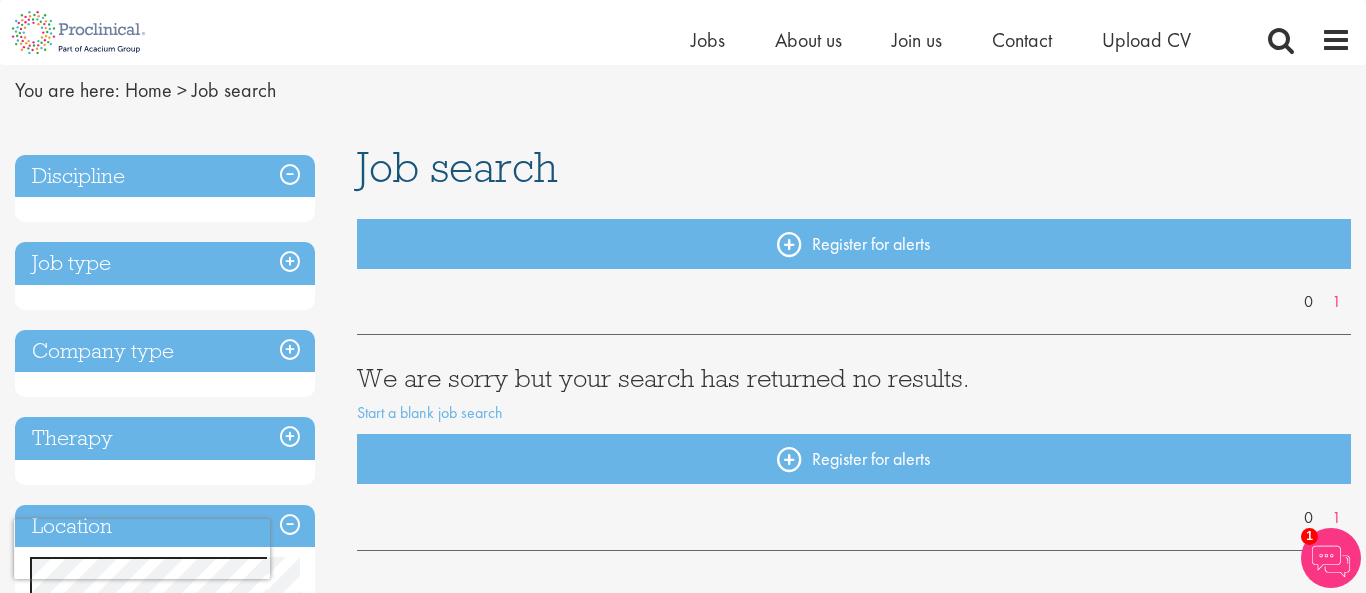 scroll, scrollTop: 0, scrollLeft: 0, axis: both 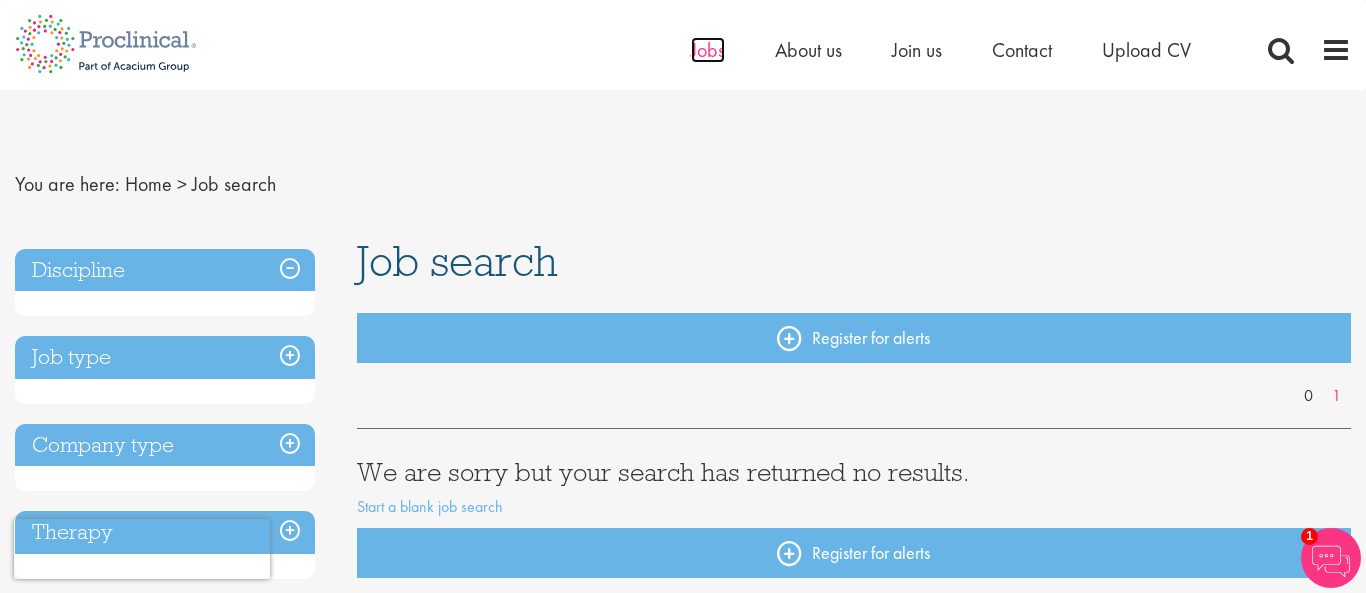 click on "Jobs" at bounding box center (708, 50) 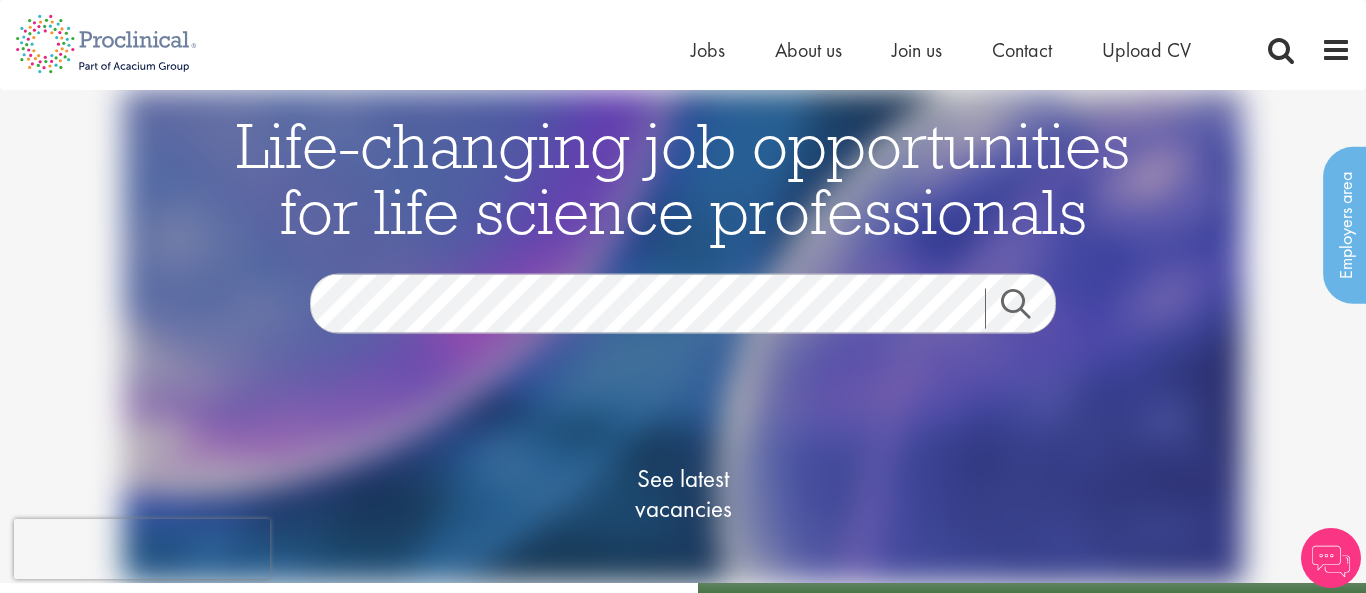 scroll, scrollTop: 0, scrollLeft: 0, axis: both 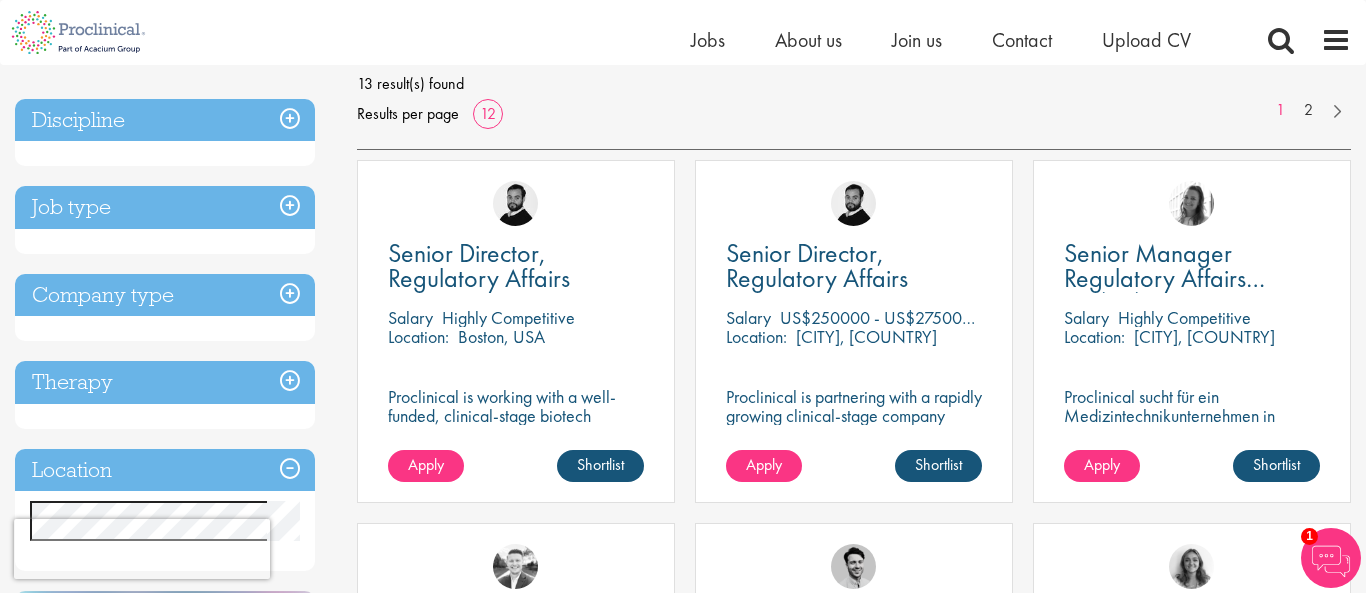 click on "Job type" at bounding box center (165, 207) 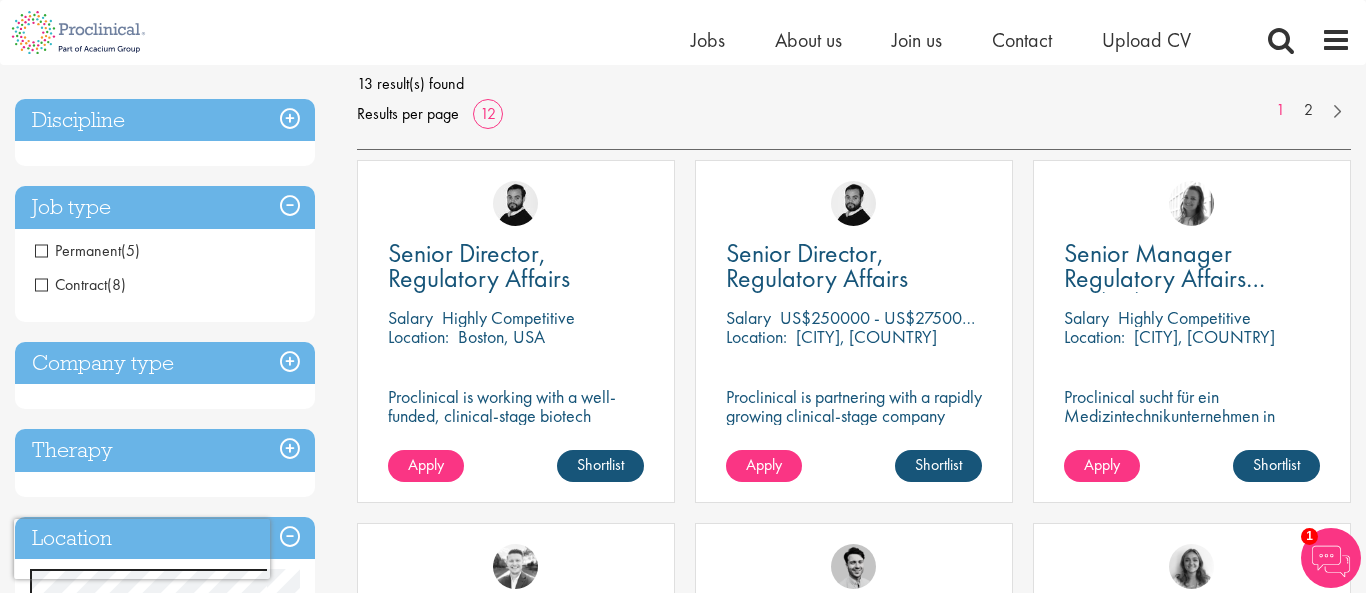 click on "Contract" at bounding box center (71, 284) 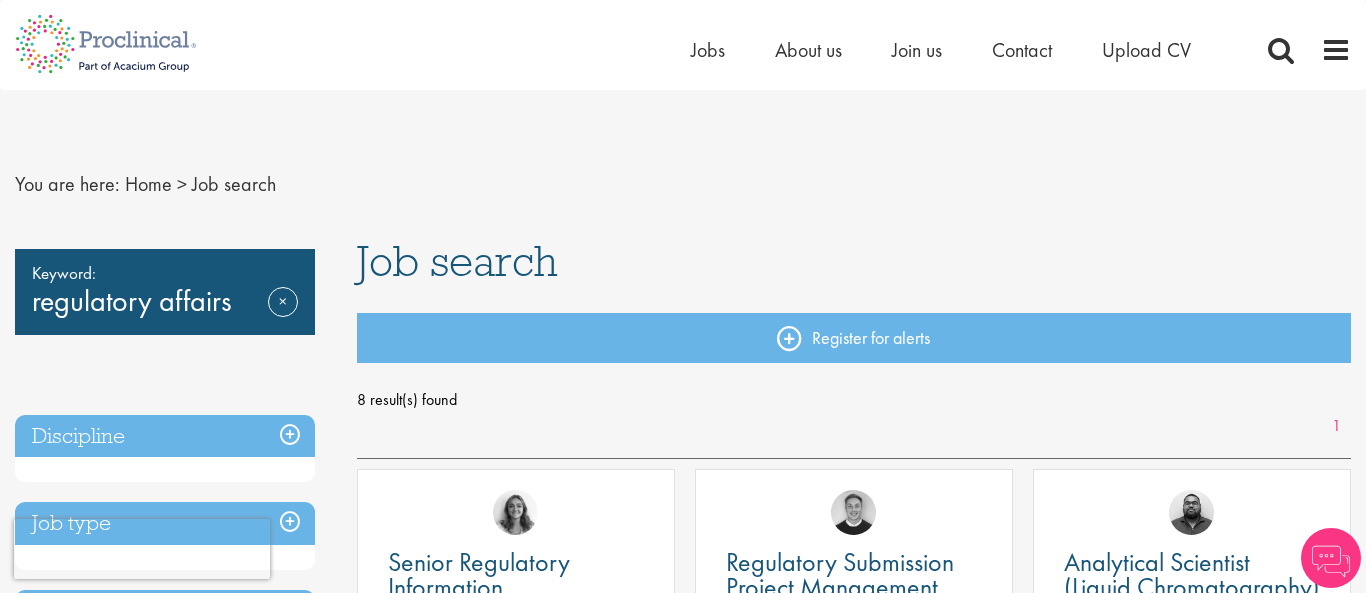 scroll, scrollTop: 33, scrollLeft: 0, axis: vertical 